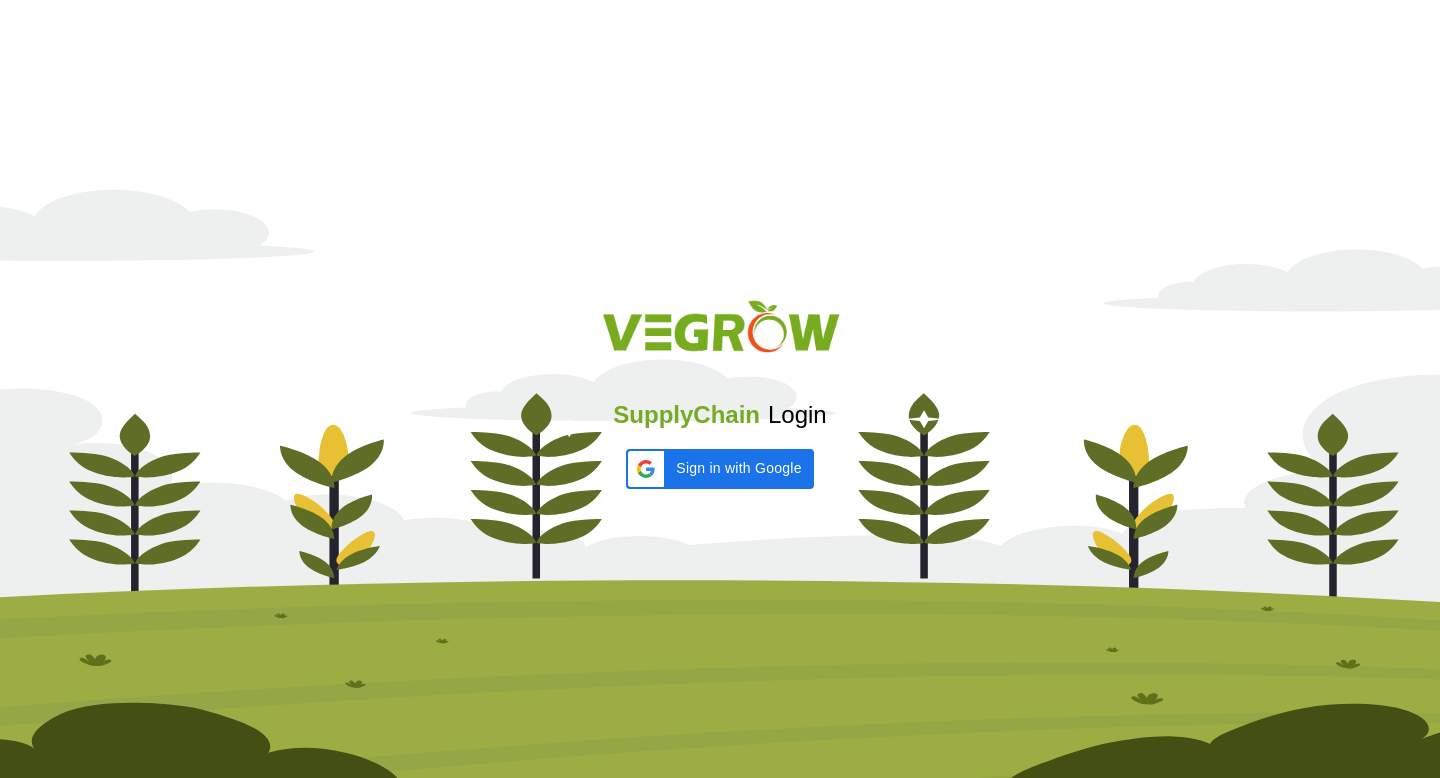 scroll, scrollTop: 0, scrollLeft: 0, axis: both 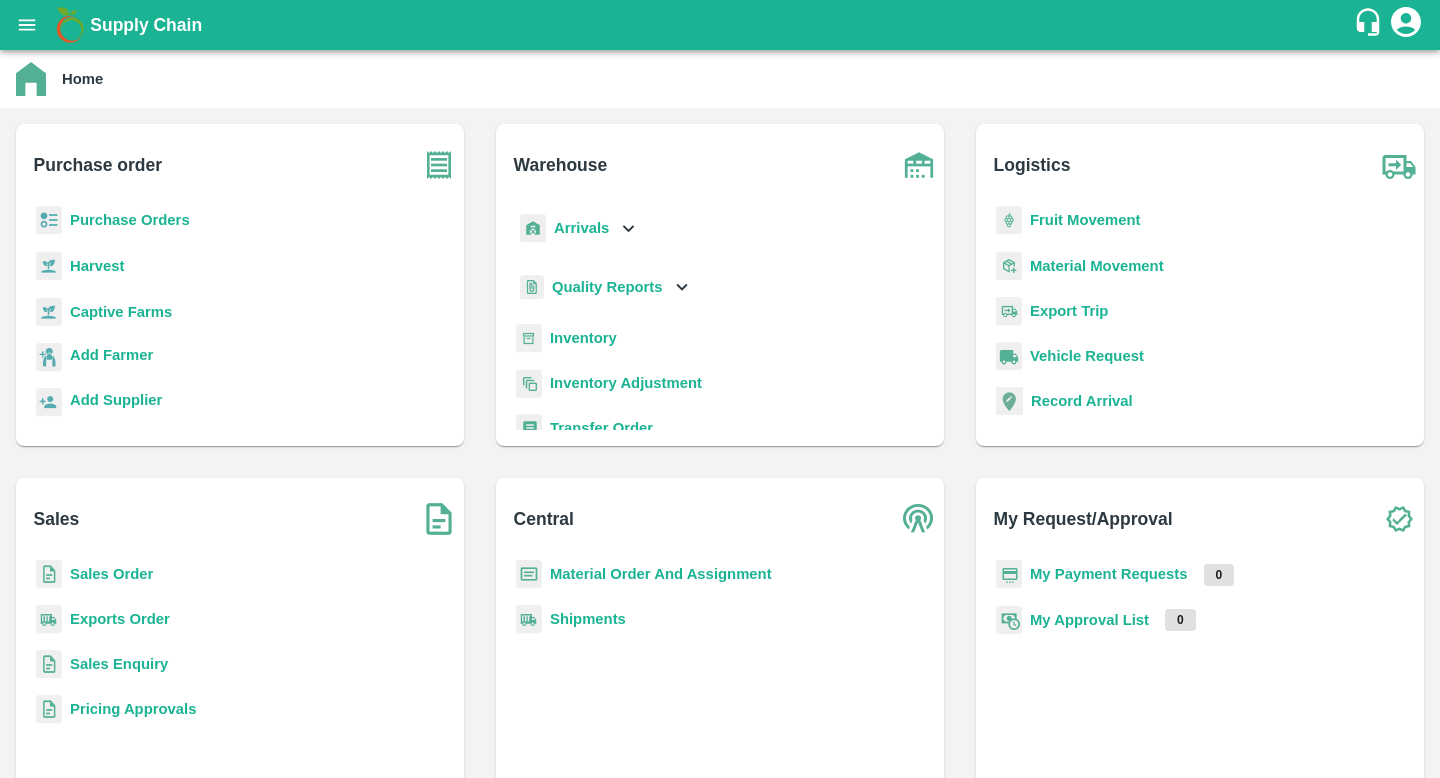 click on "Purchase Orders" at bounding box center (130, 220) 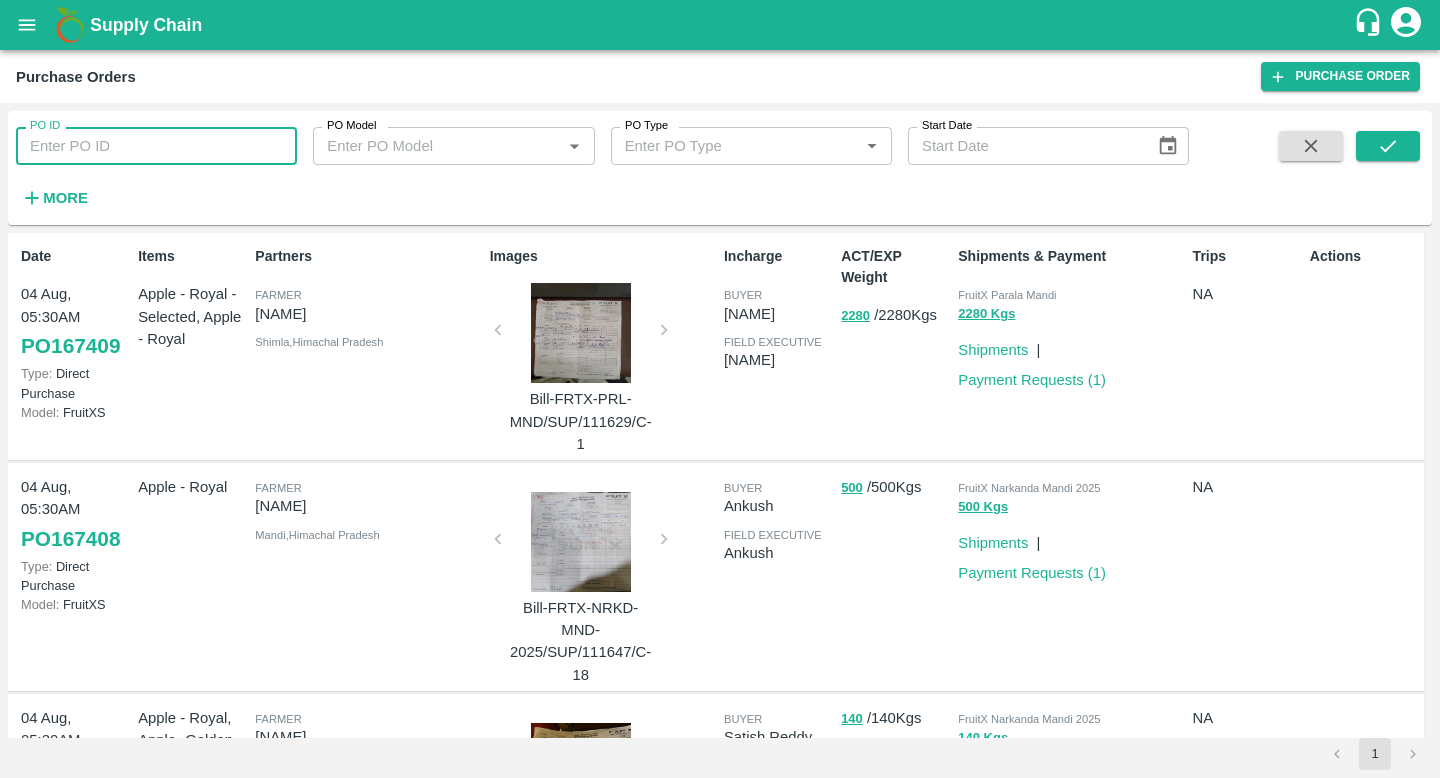 click on "PO ID" at bounding box center (156, 146) 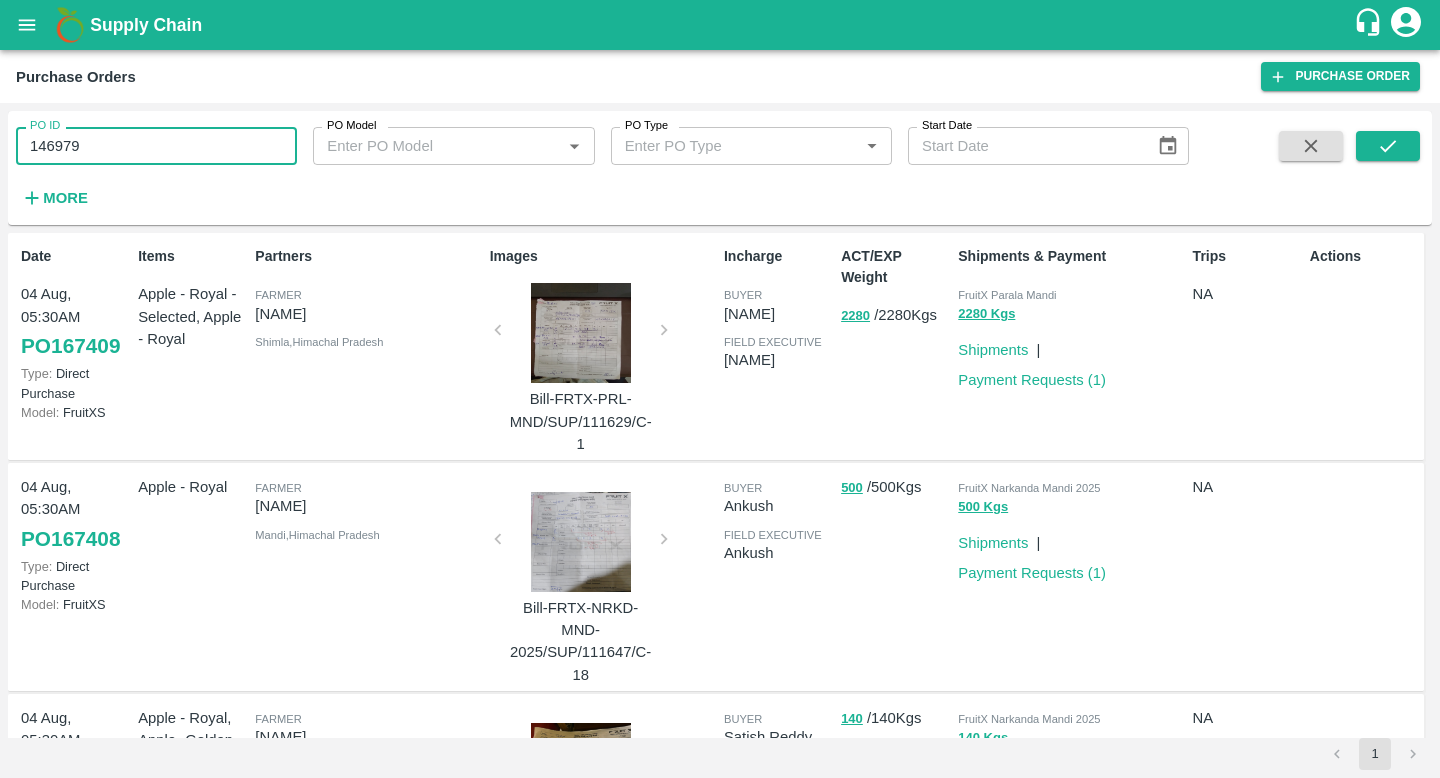 drag, startPoint x: 173, startPoint y: 154, endPoint x: 1395, endPoint y: 113, distance: 1222.6876 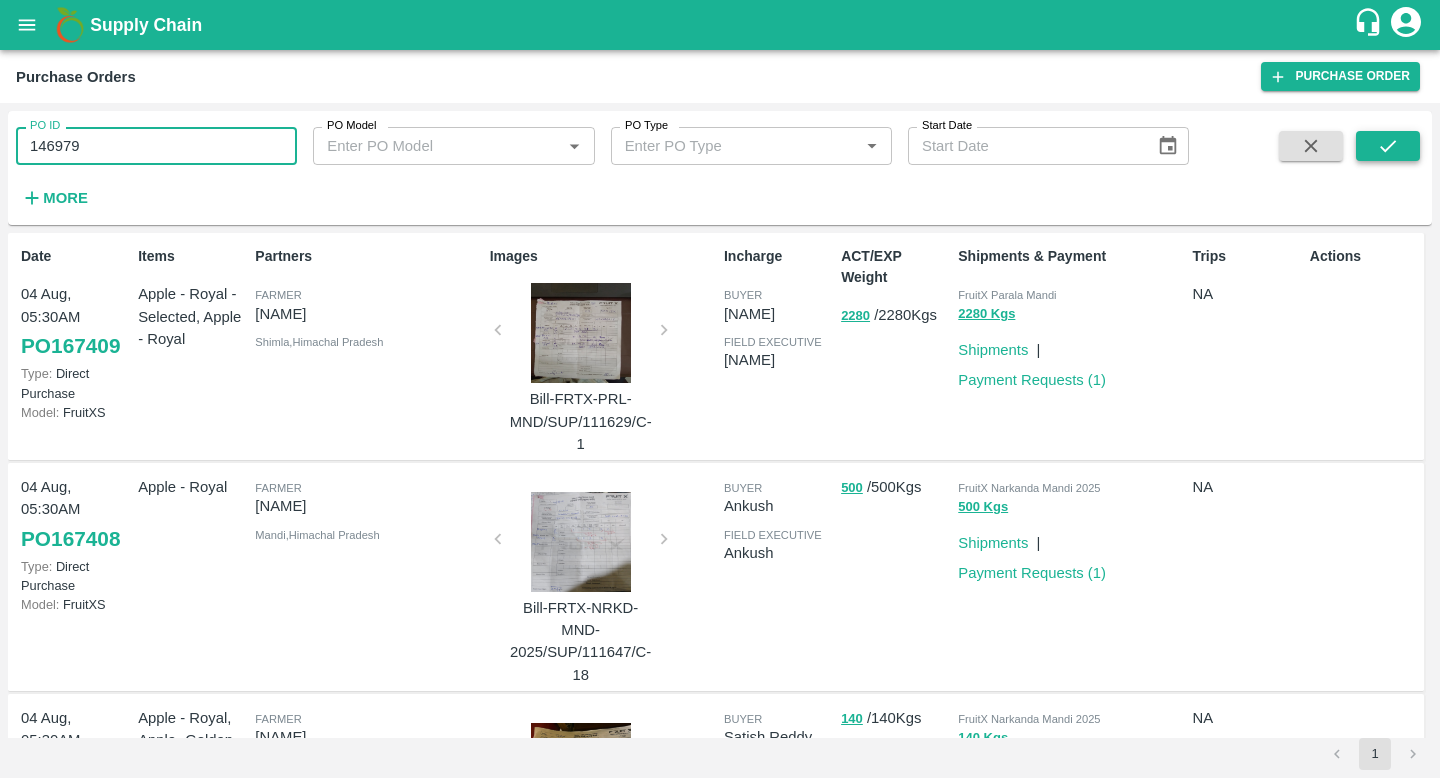 type on "146979" 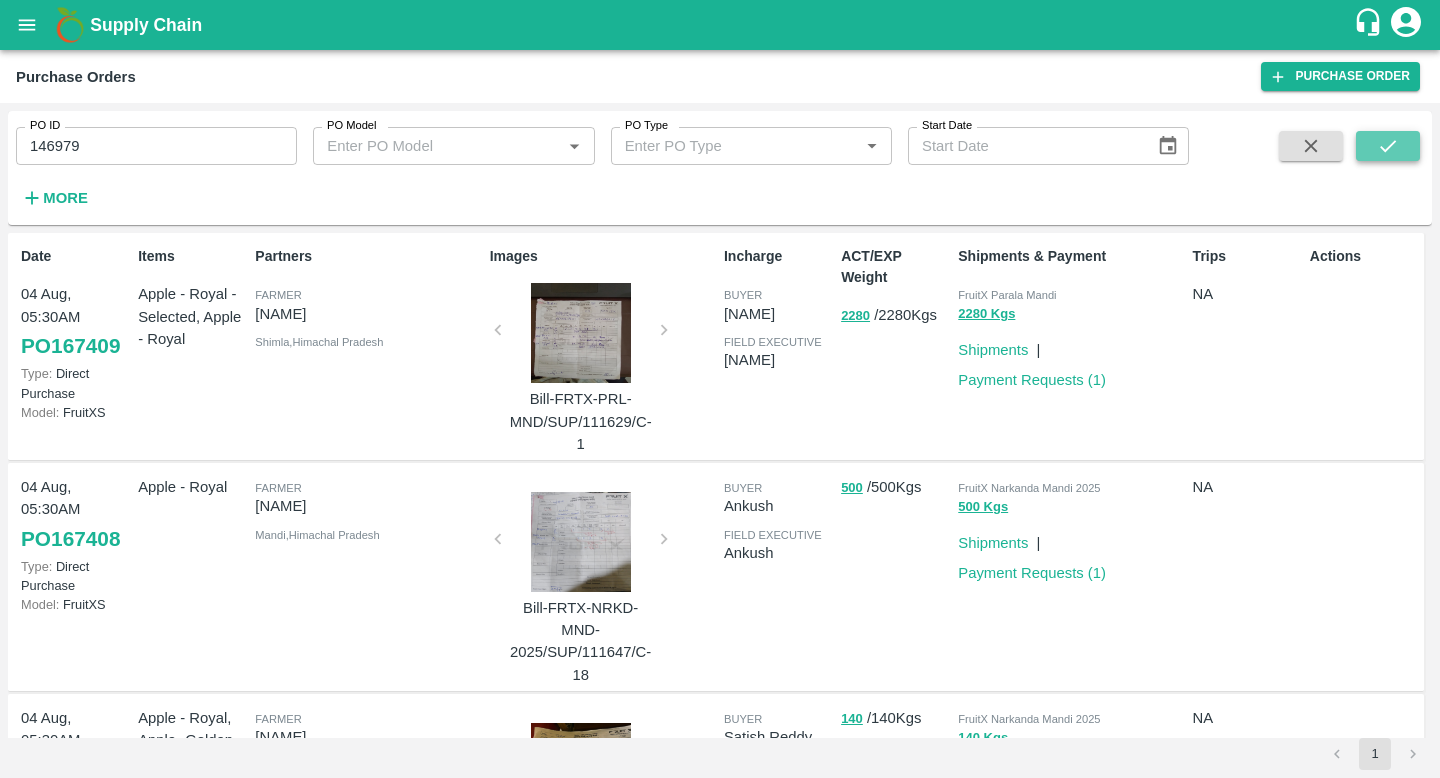 click at bounding box center [1388, 146] 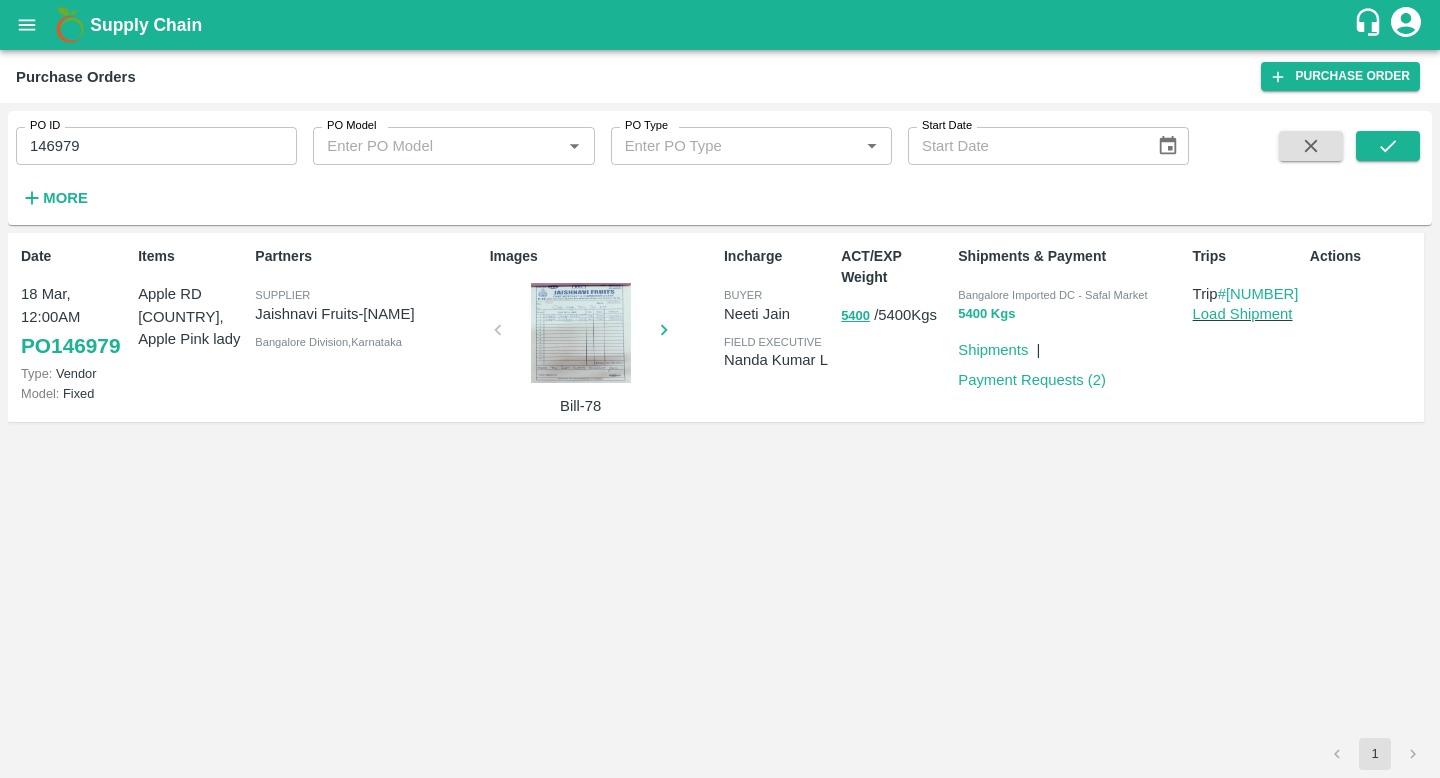 click on "5400  Kgs" at bounding box center [986, 314] 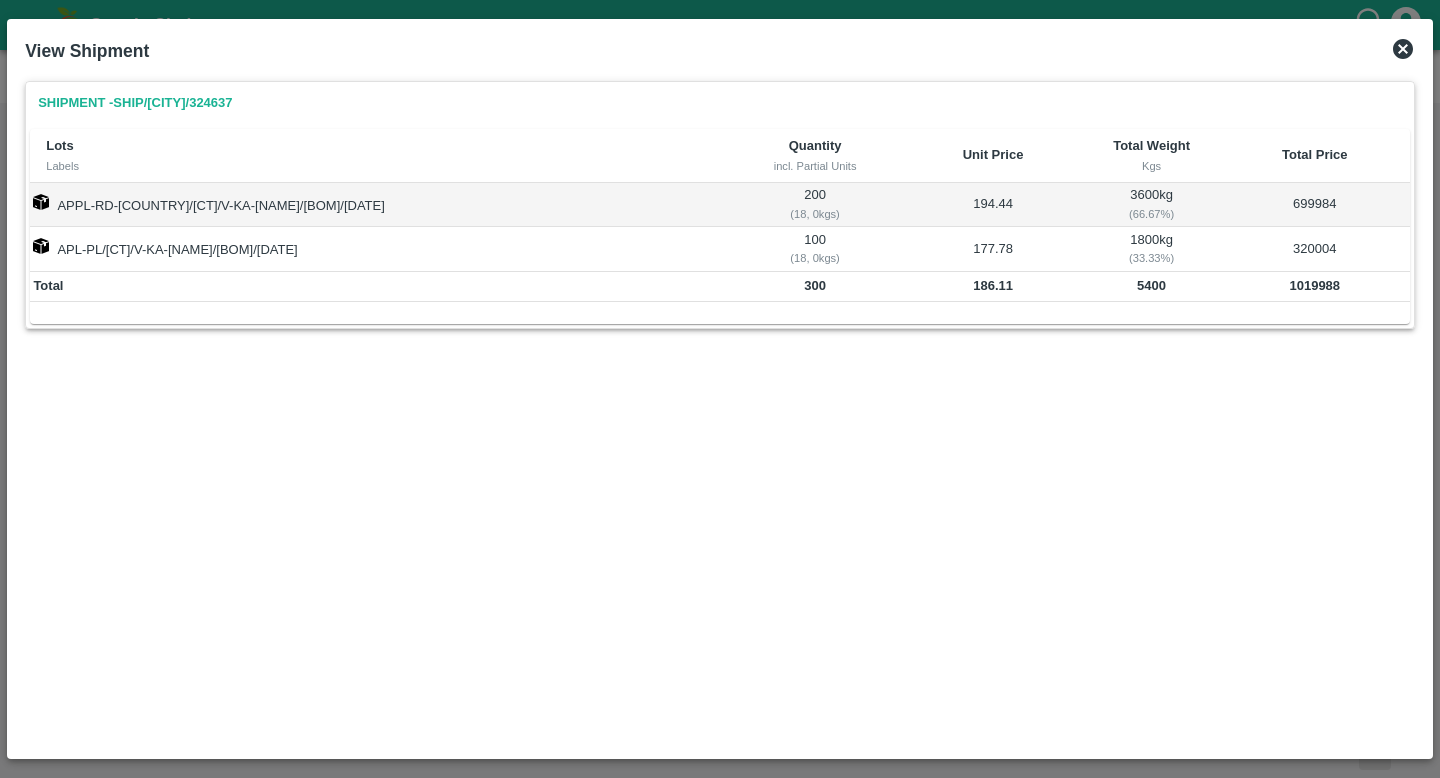 click 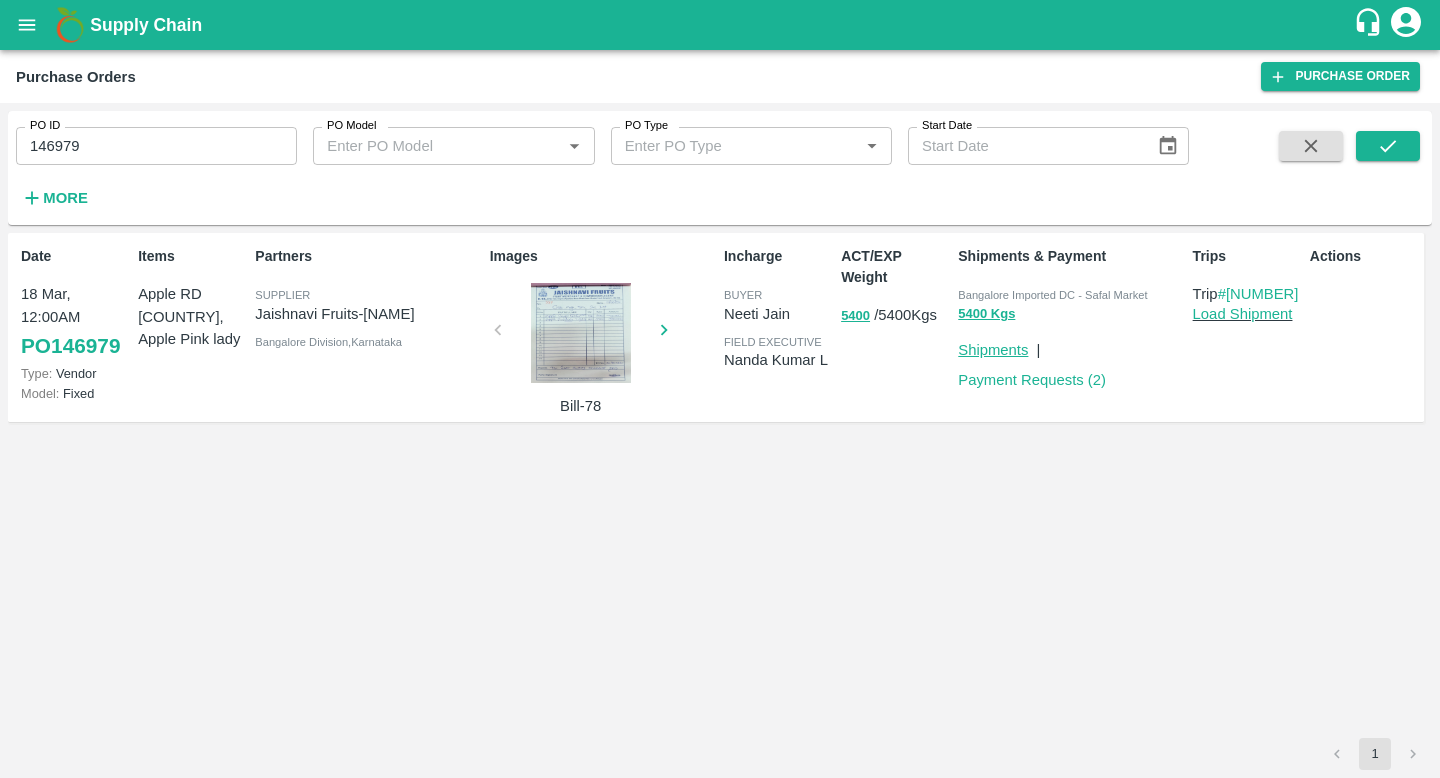 click on "Shipments" at bounding box center (993, 350) 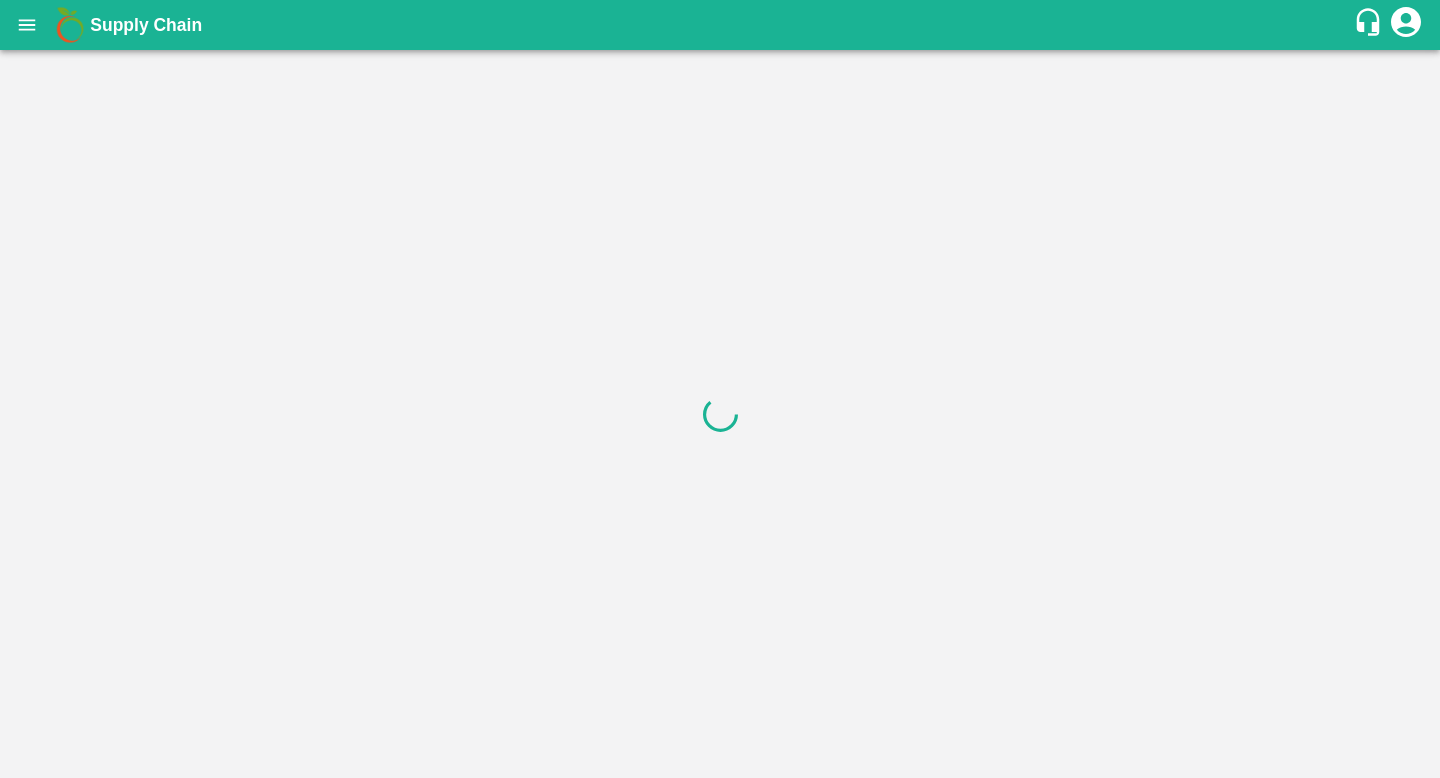 scroll, scrollTop: 0, scrollLeft: 0, axis: both 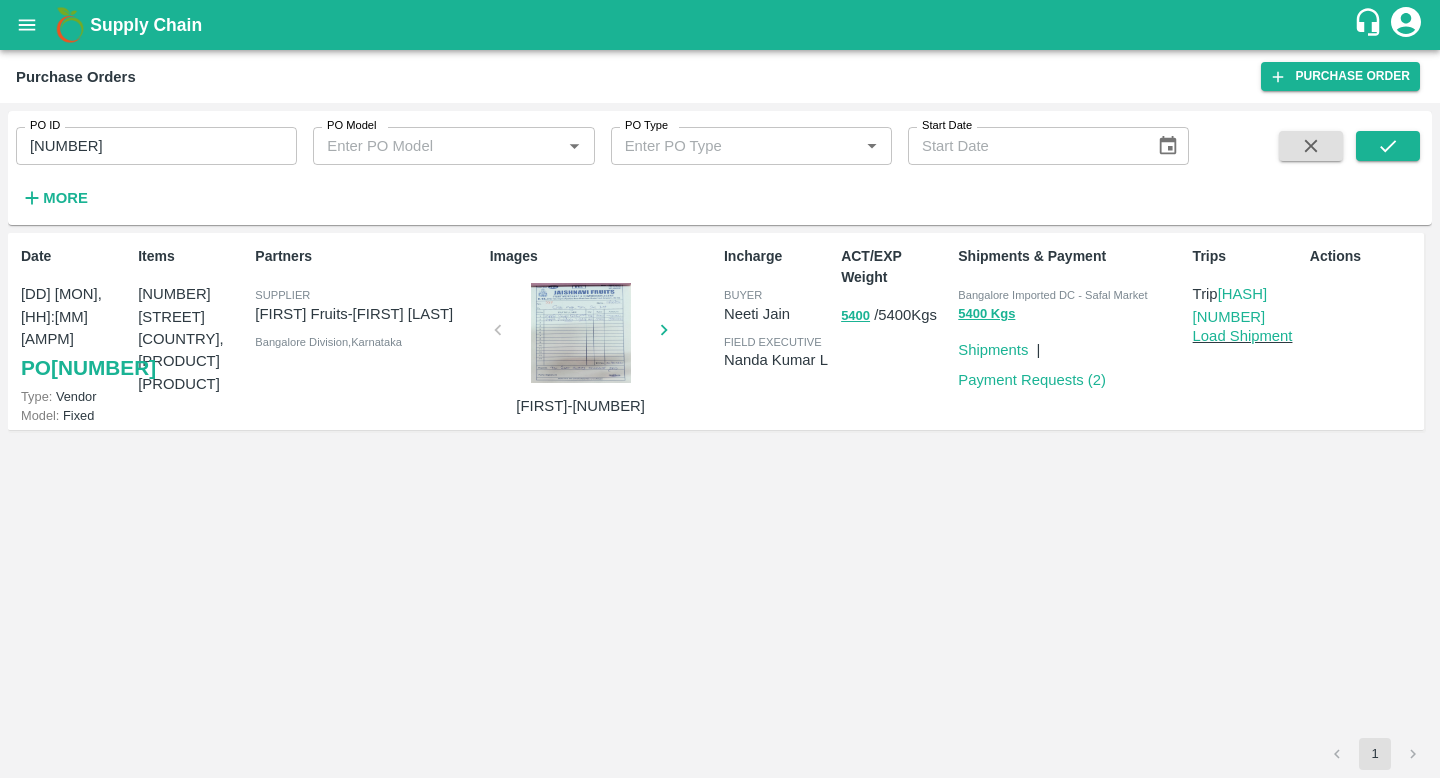 click on "PO  146979" at bounding box center (88, 368) 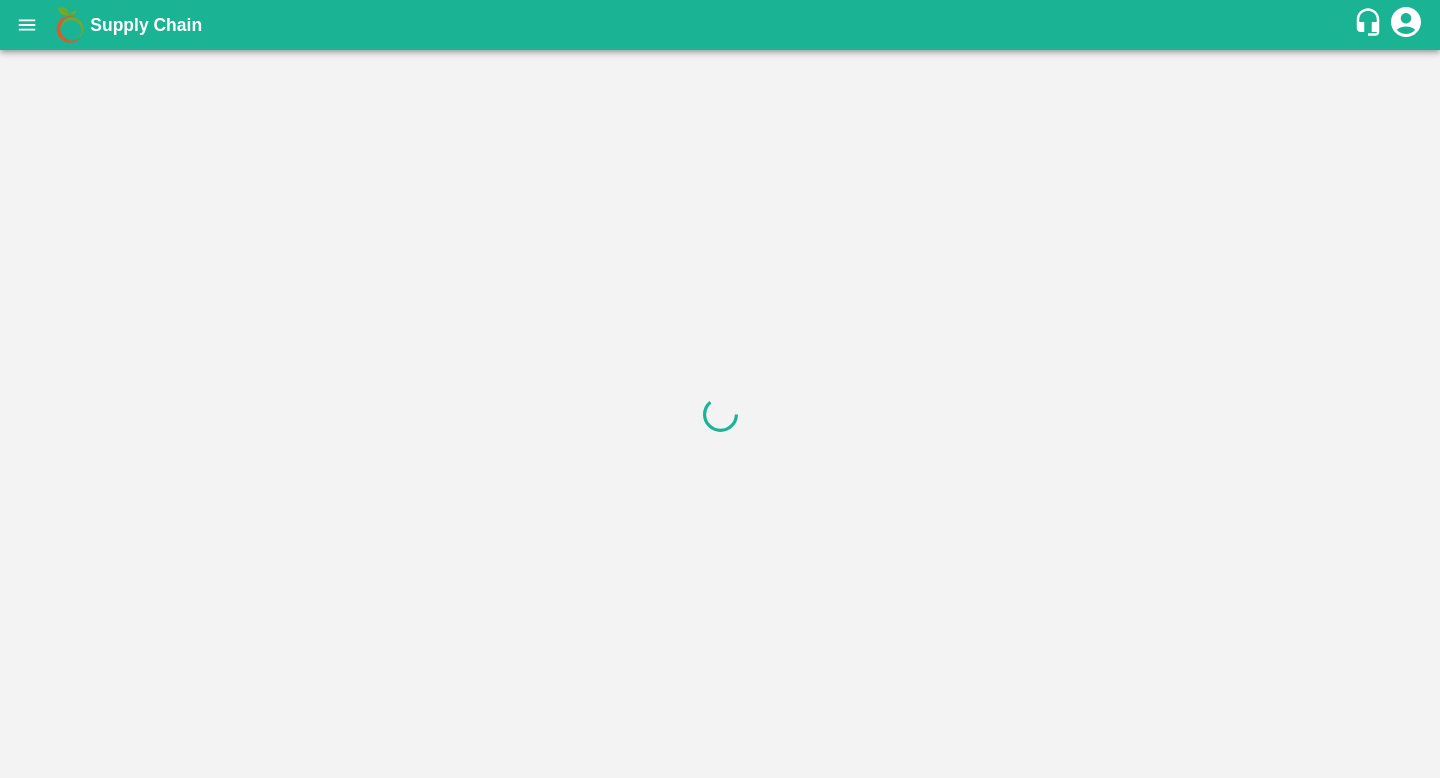 scroll, scrollTop: 0, scrollLeft: 0, axis: both 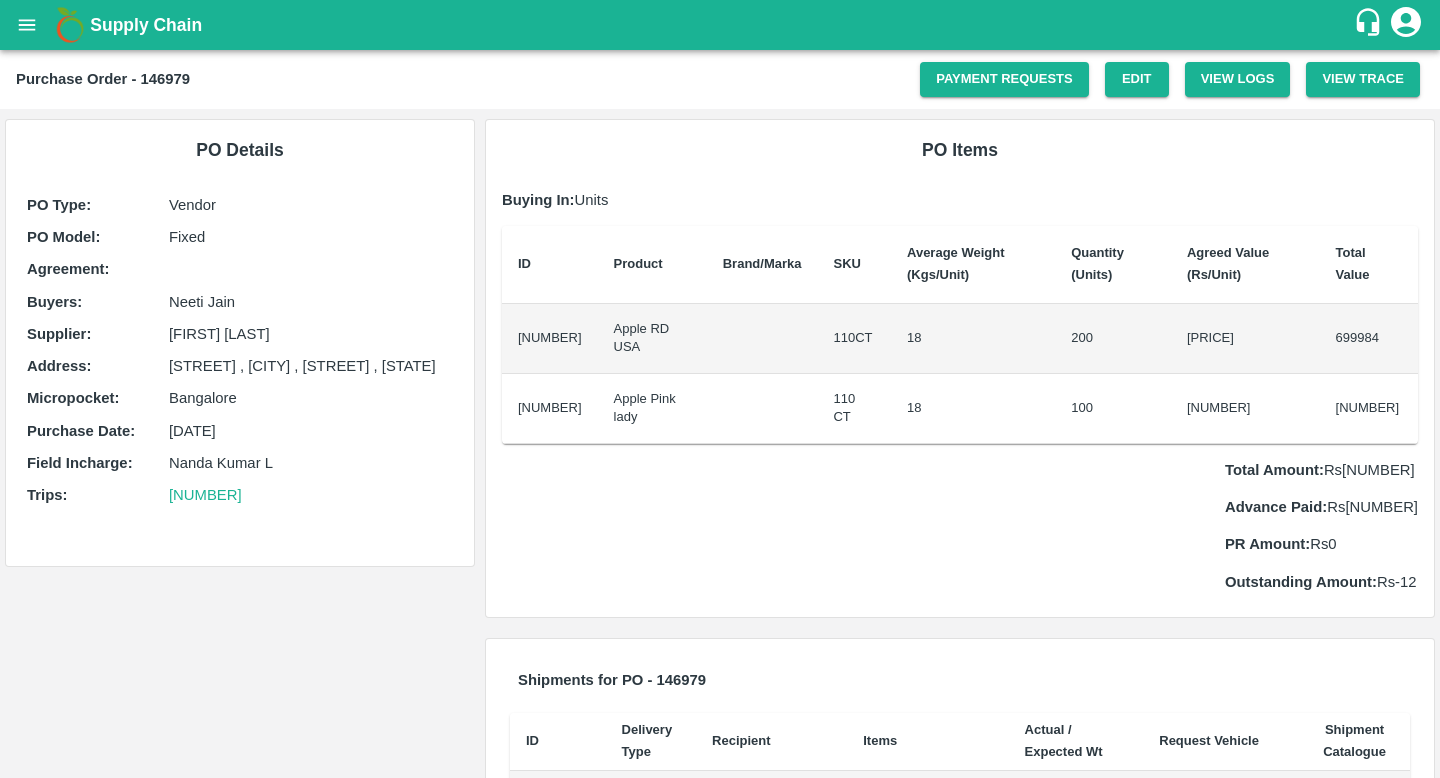 click on "18 Mar 2025" at bounding box center [311, 431] 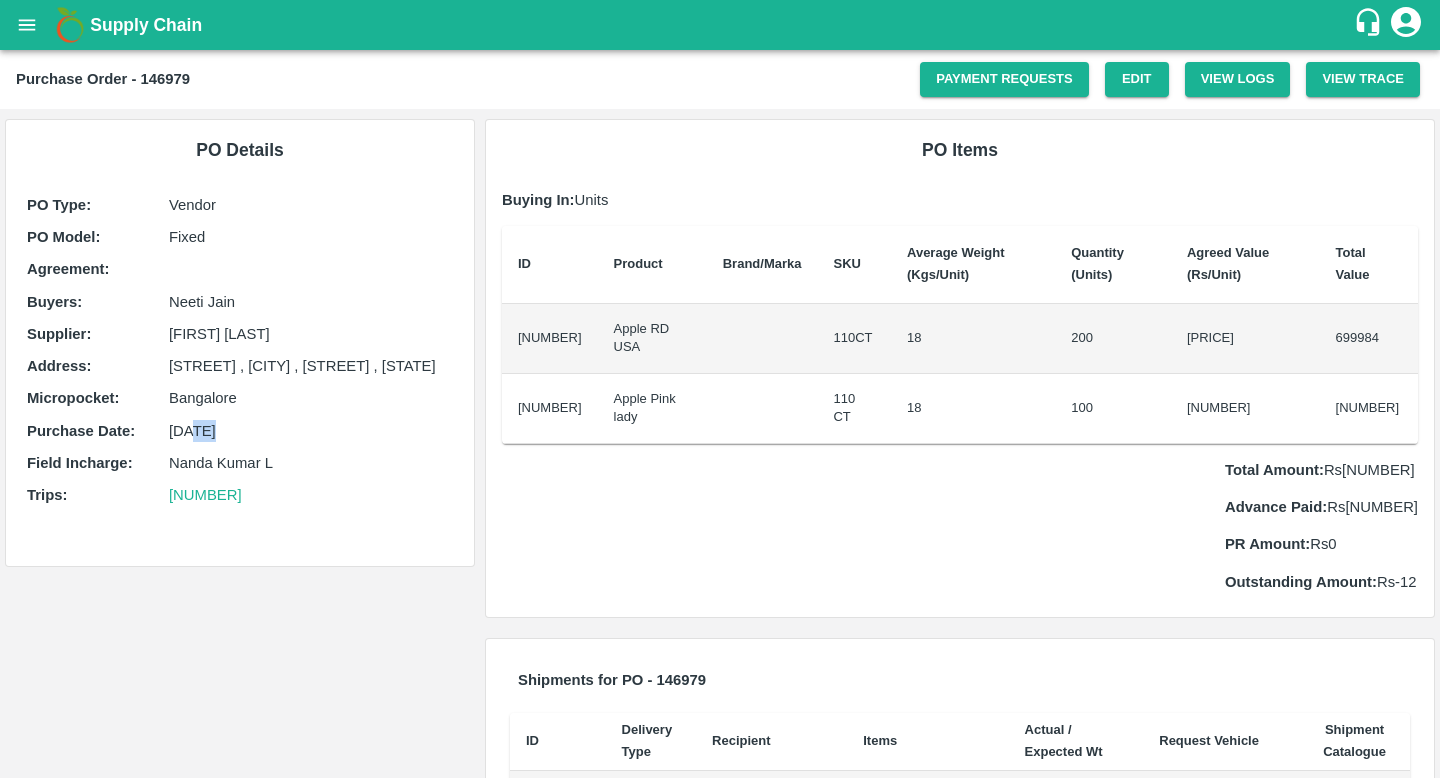 click on "18 Mar 2025" at bounding box center (311, 431) 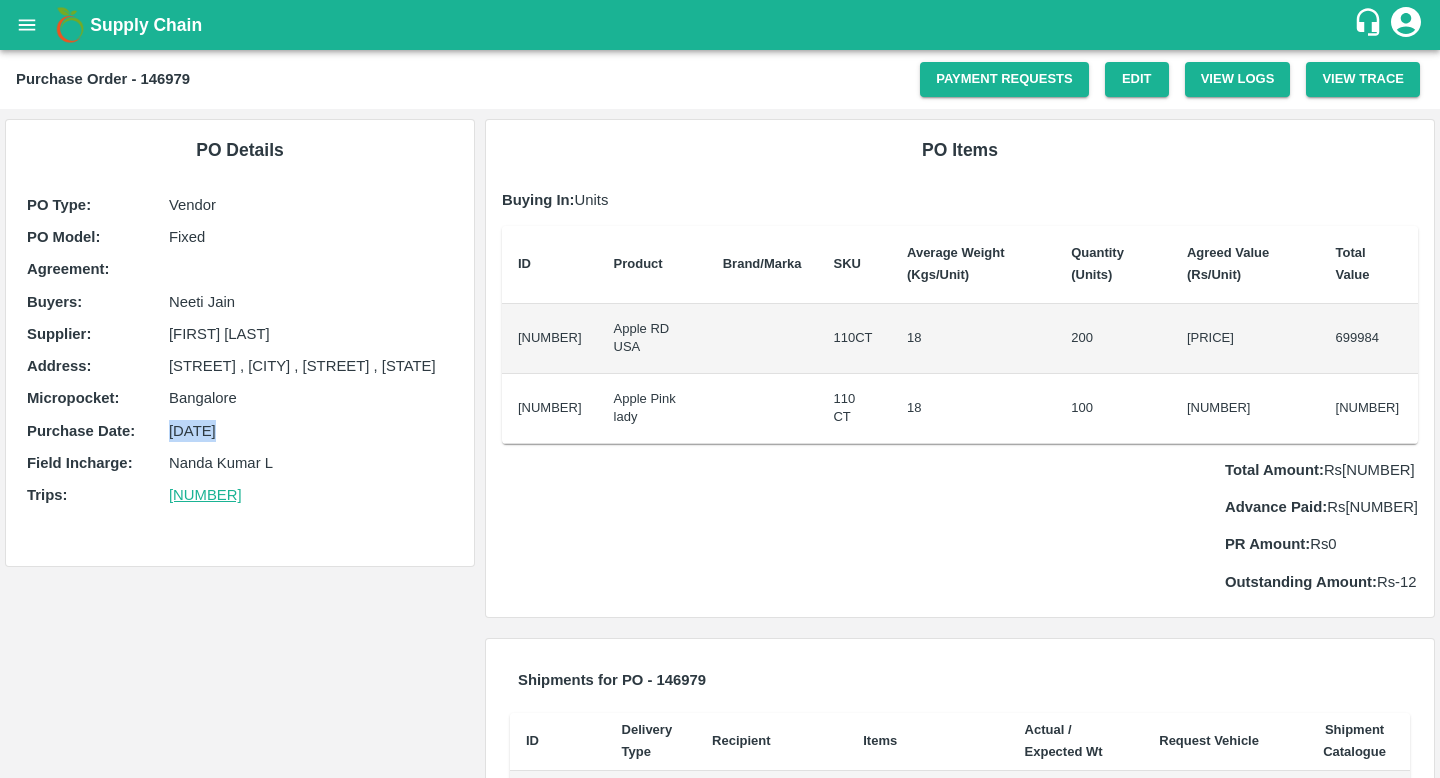 click on "#78715" at bounding box center [205, 495] 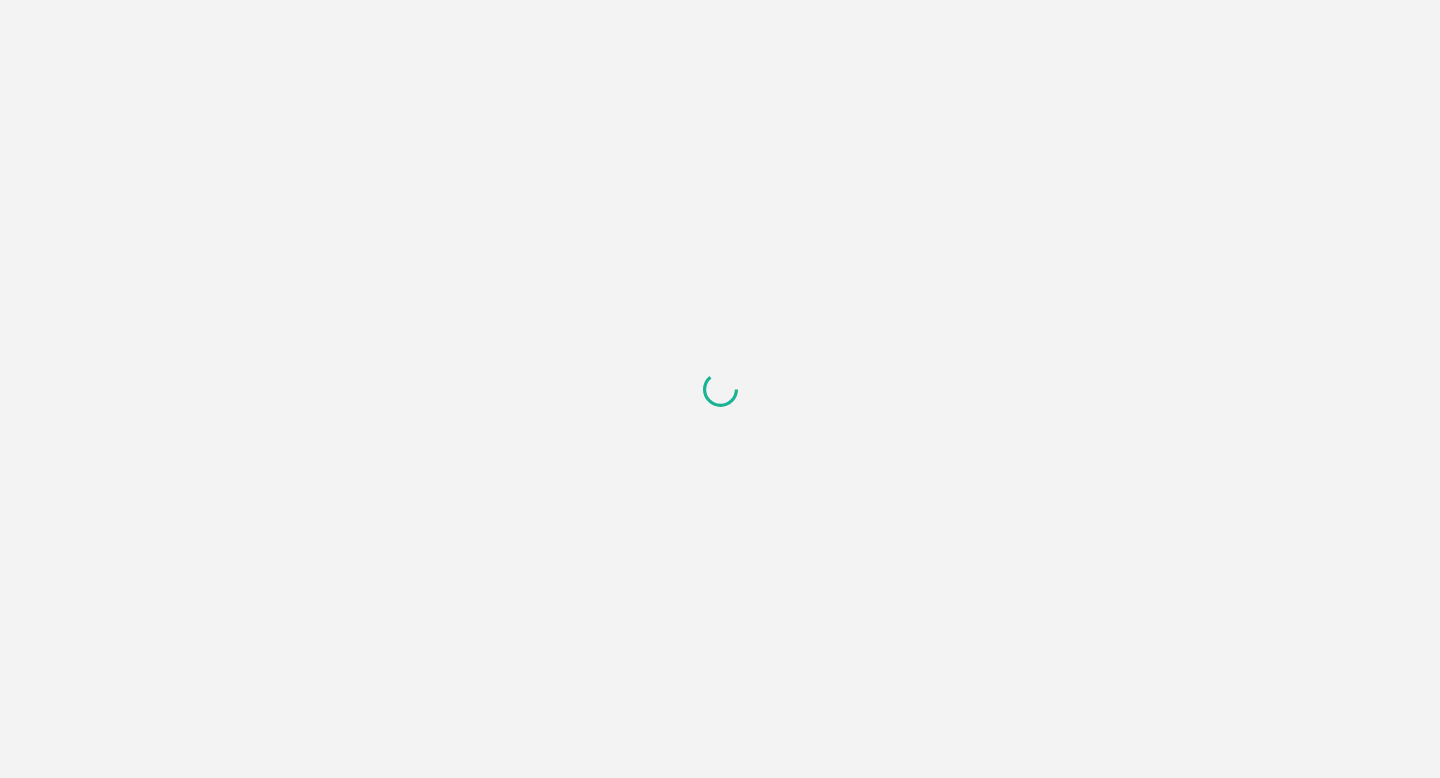 scroll, scrollTop: 0, scrollLeft: 0, axis: both 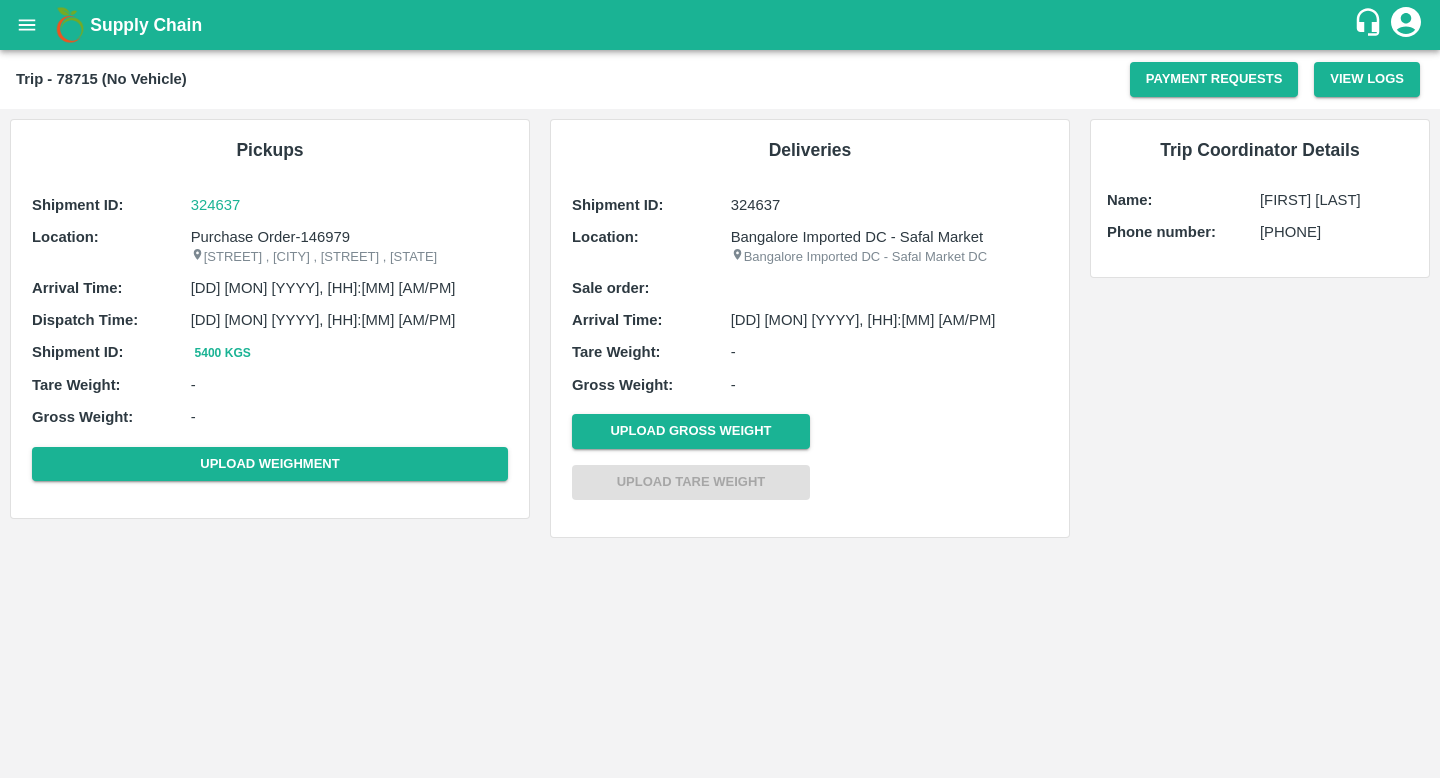 click on "[DD] [MON] [YYYY], [HH]:[MM] [AM/PM]" at bounding box center (889, 320) 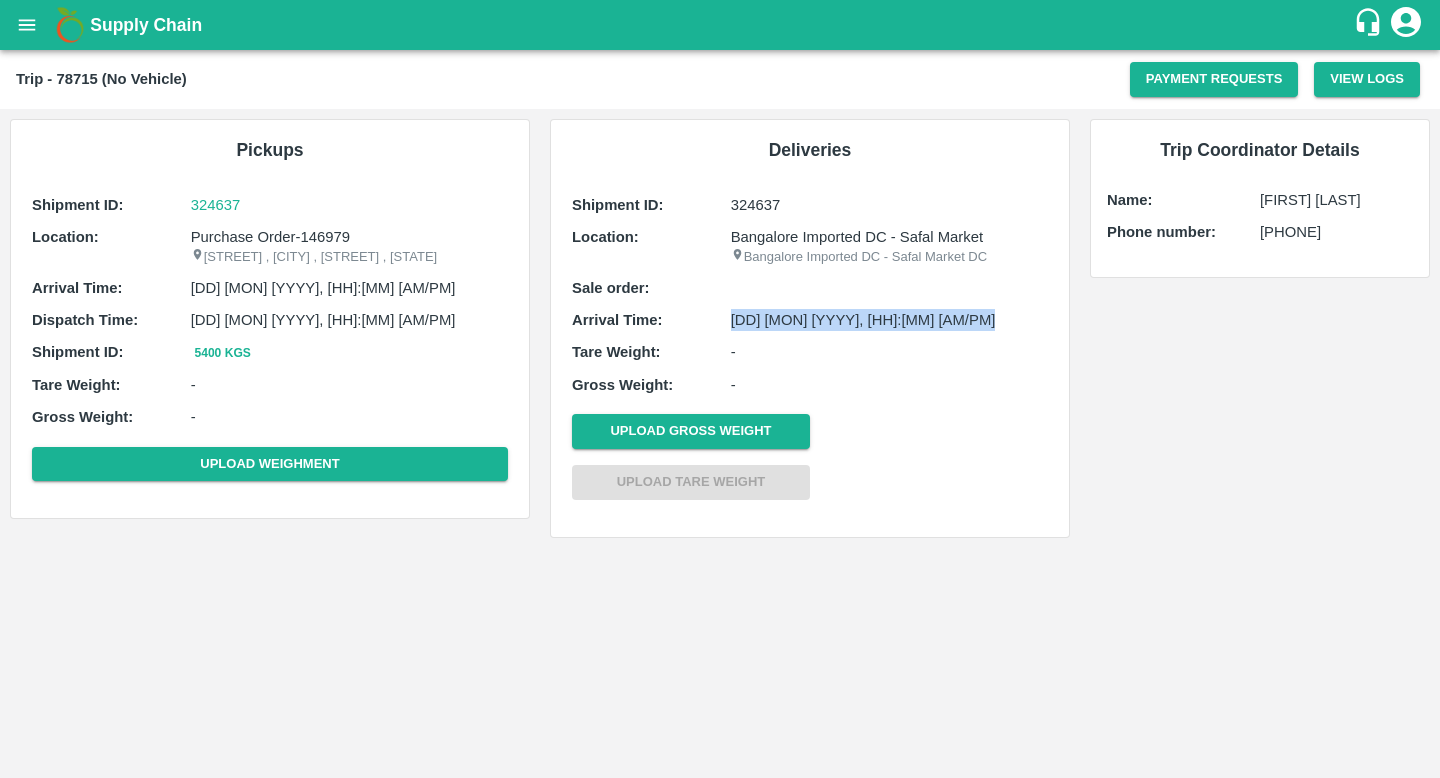 click on "[DD] [MON] [YYYY], [HH]:[MM] [AM/PM]" at bounding box center [889, 320] 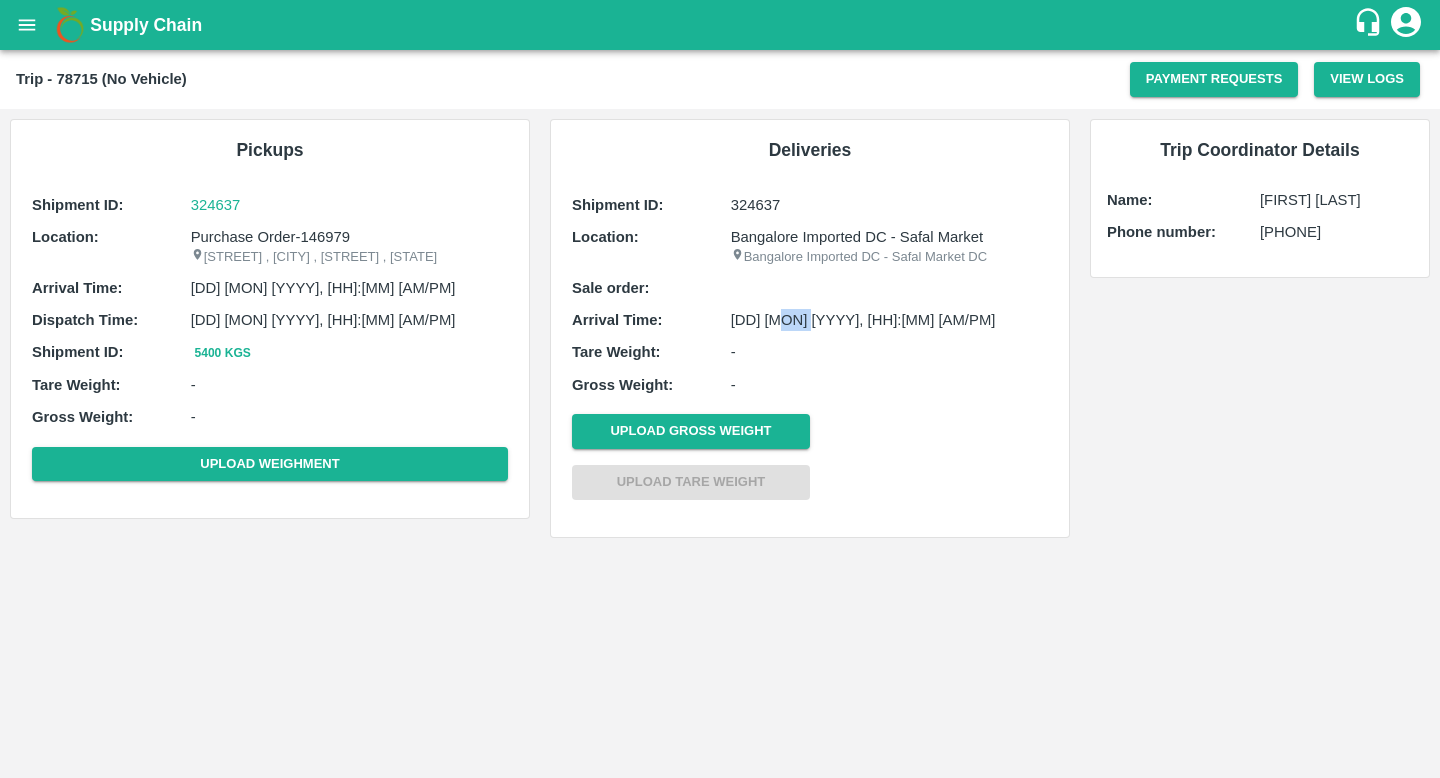 click on "[DD] [MON] [YYYY], [HH]:[MM] [AM/PM]" at bounding box center (889, 320) 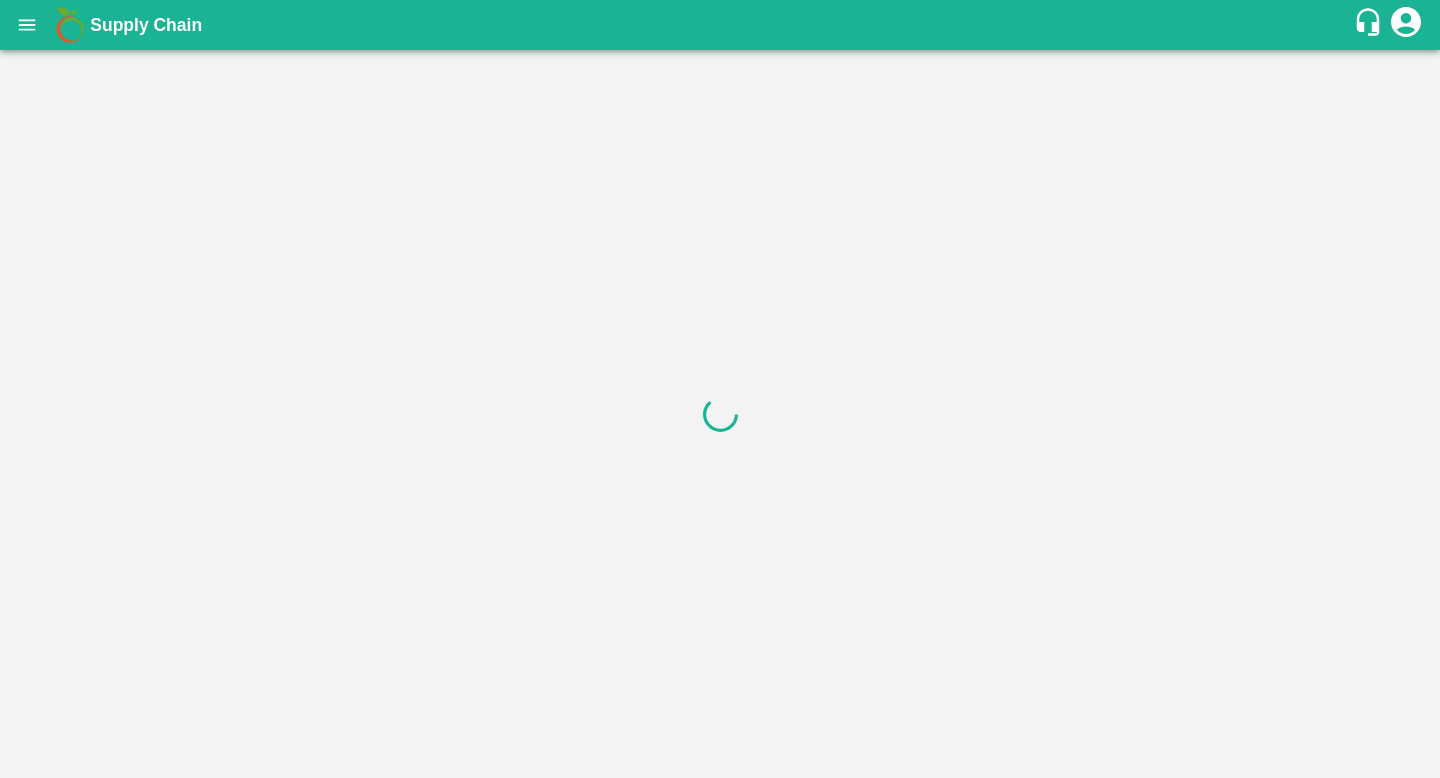 scroll, scrollTop: 0, scrollLeft: 0, axis: both 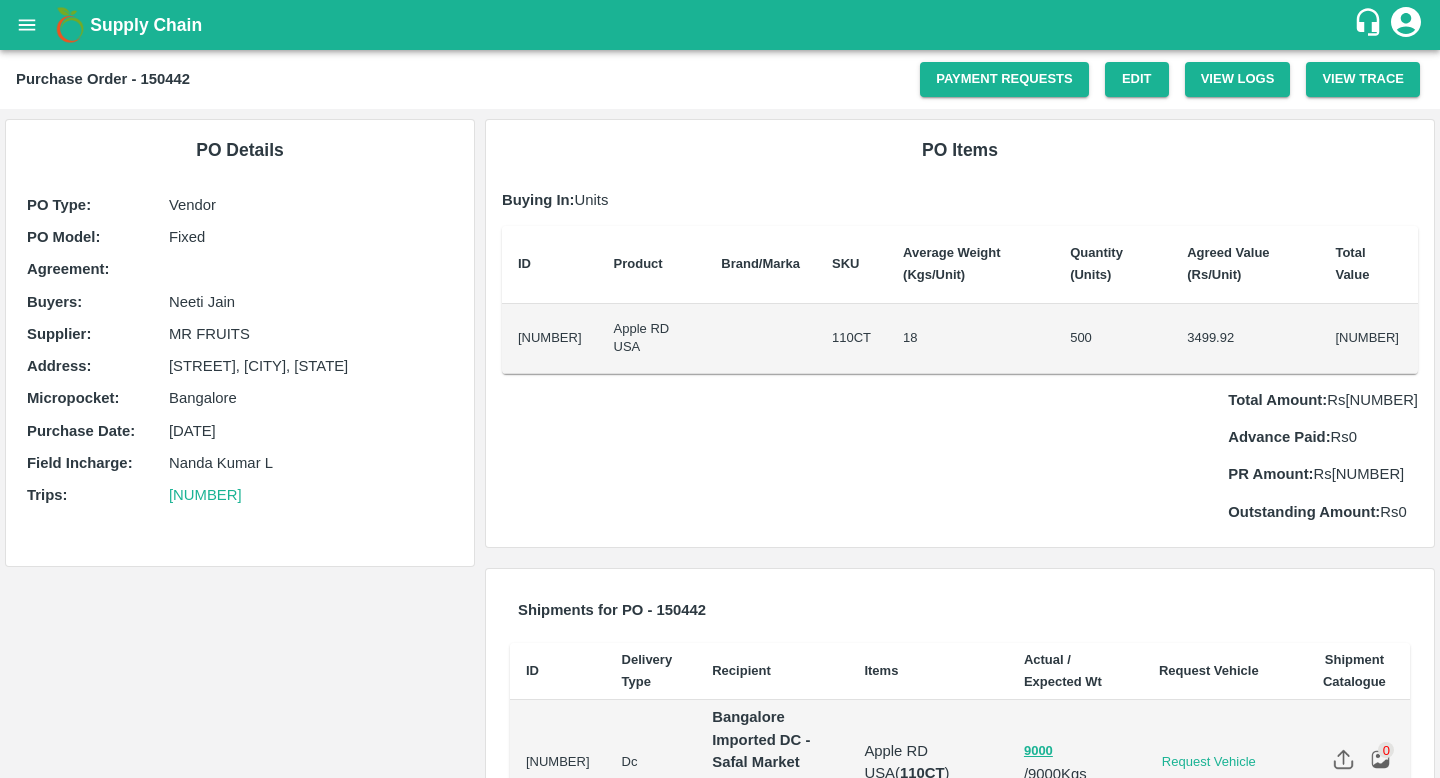 click on "[DATE]" at bounding box center [311, 431] 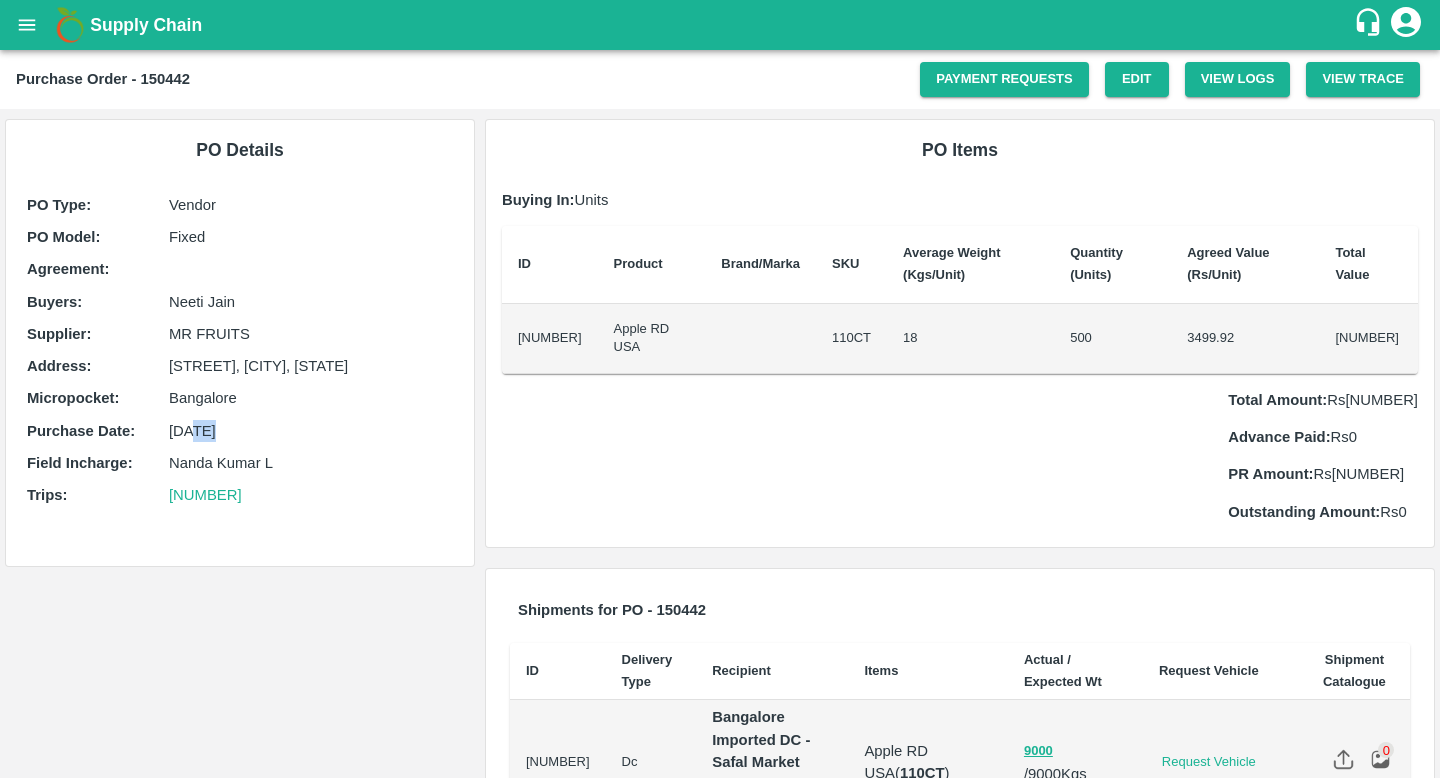 click on "31 Mar 2025" at bounding box center (311, 431) 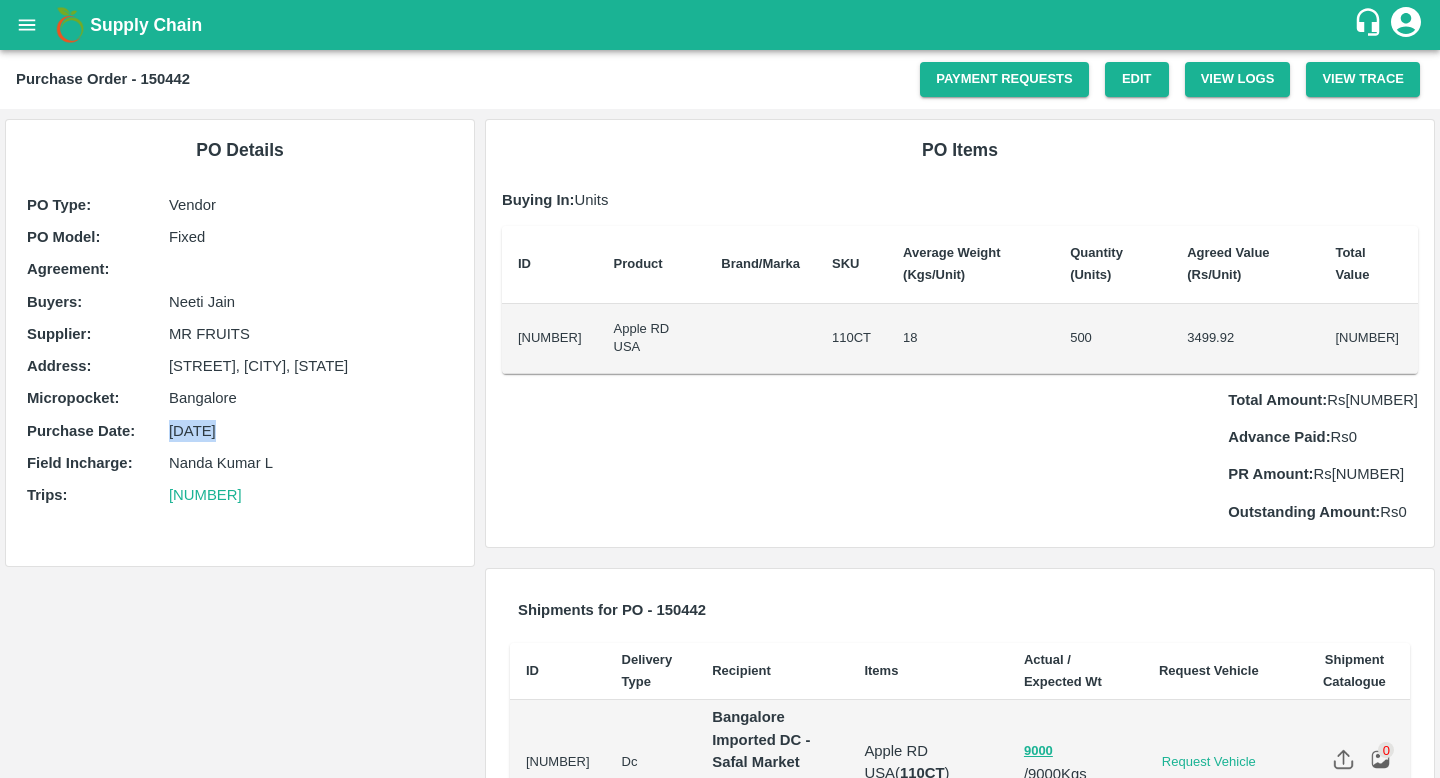 click at bounding box center (240, 532) 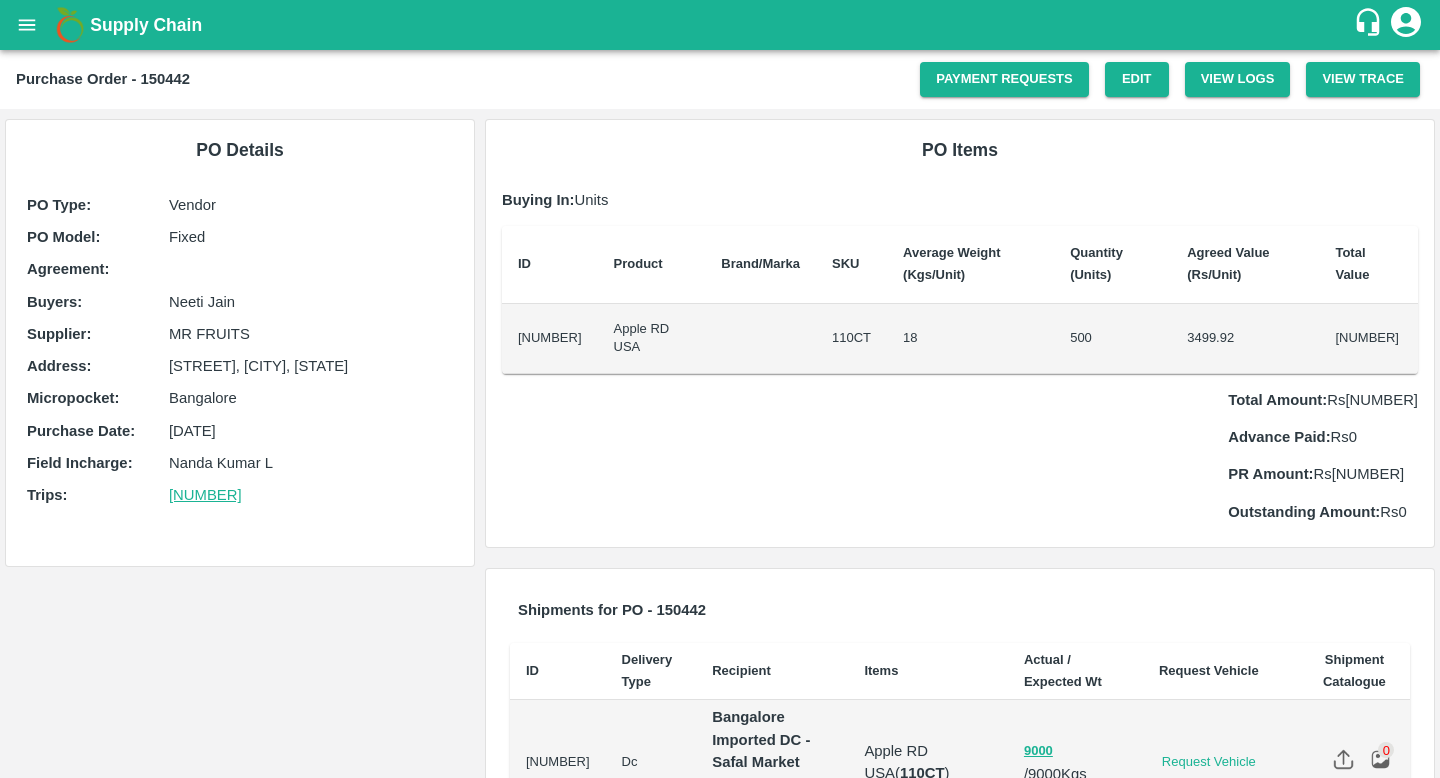 click on "#78686" at bounding box center [205, 495] 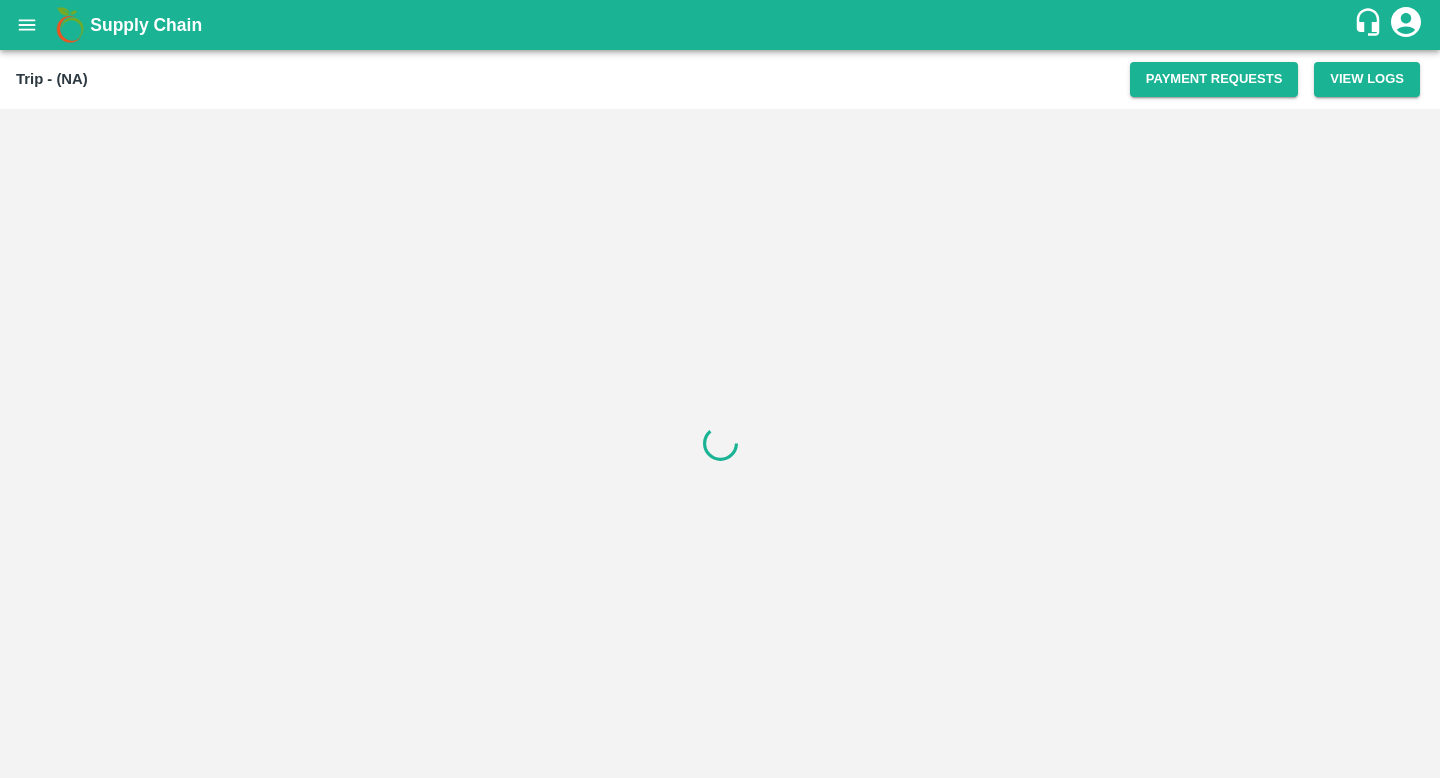 scroll, scrollTop: 0, scrollLeft: 0, axis: both 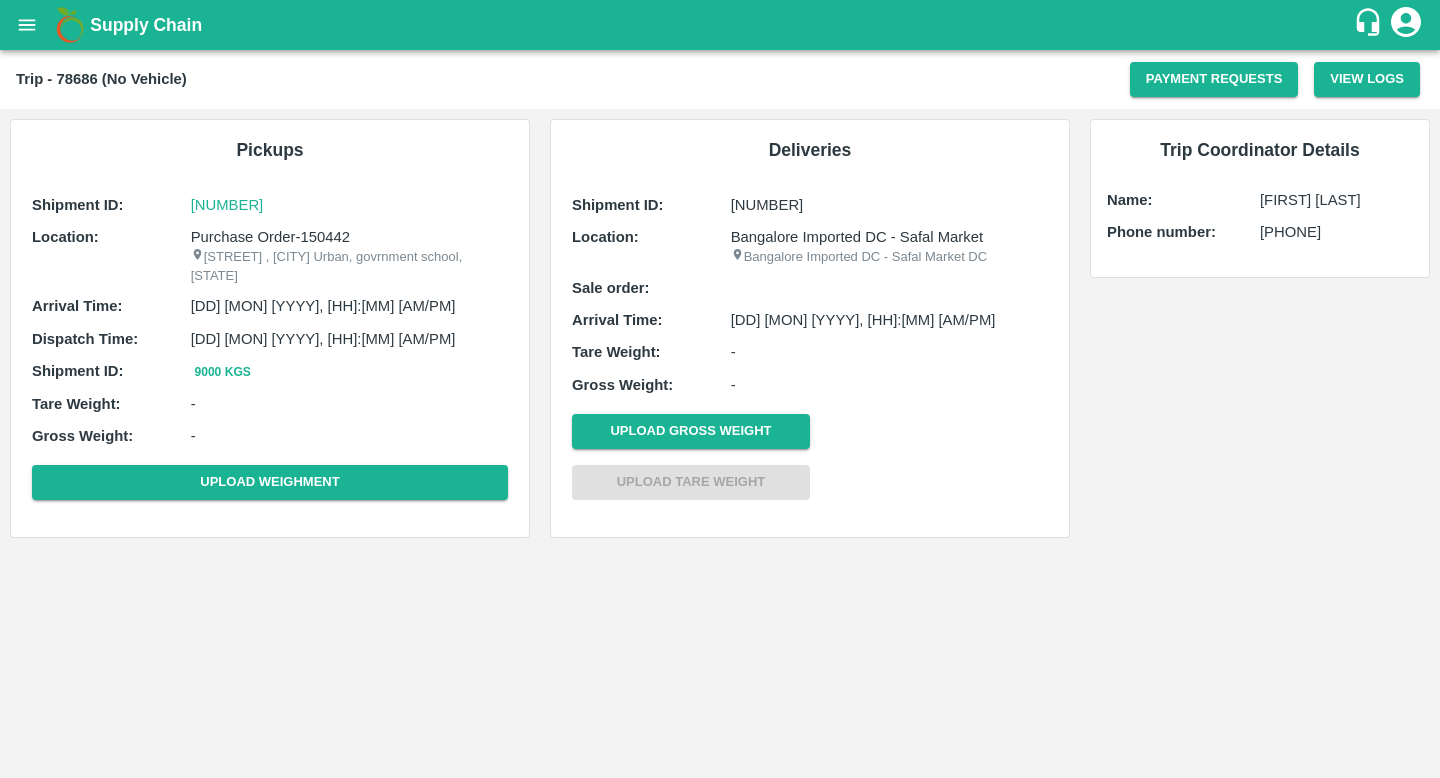 click on "[DD] [MON] [YYYY], [HH]:[MM] [AM/PM]" at bounding box center [889, 320] 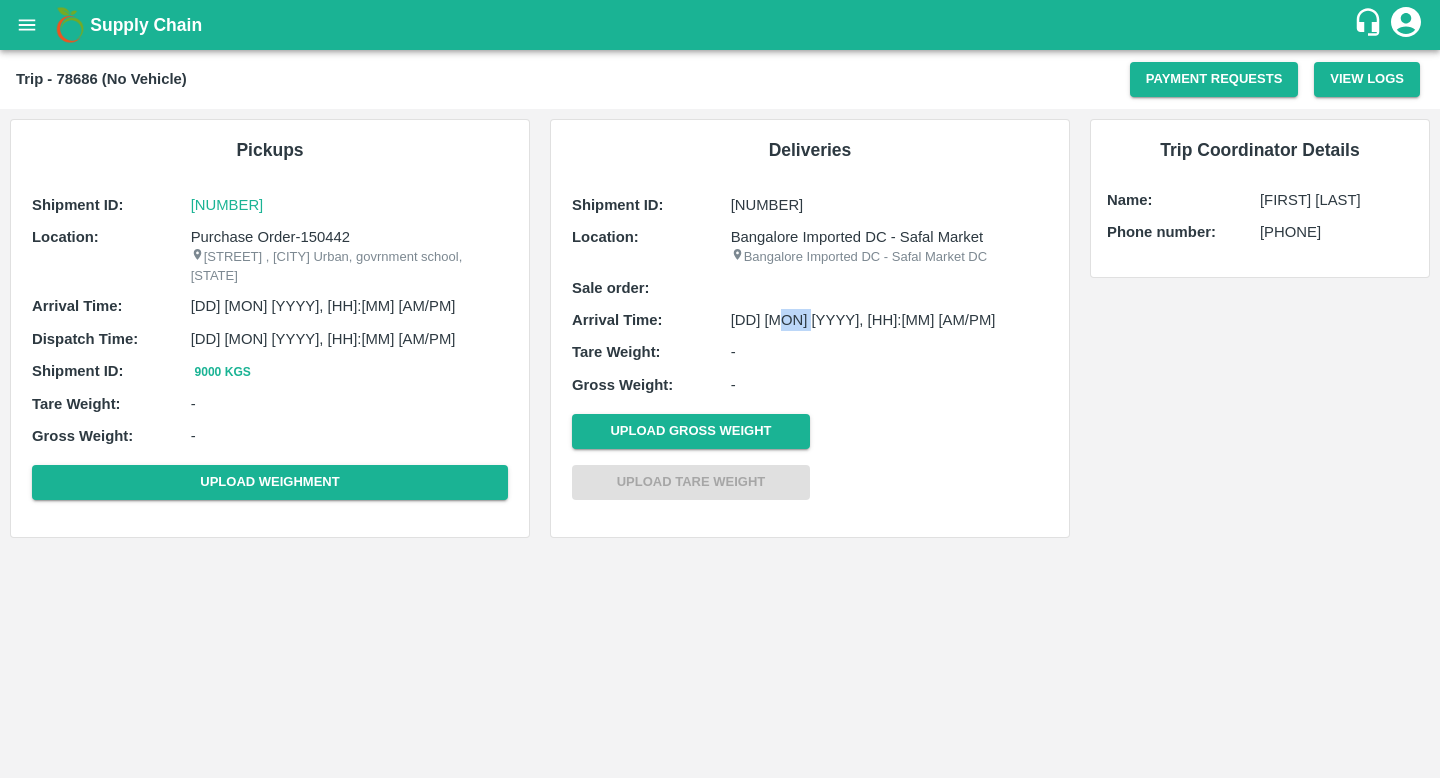 click on "[DD] [MON] [YYYY], [HH]:[MM] [AM/PM]" at bounding box center [889, 320] 